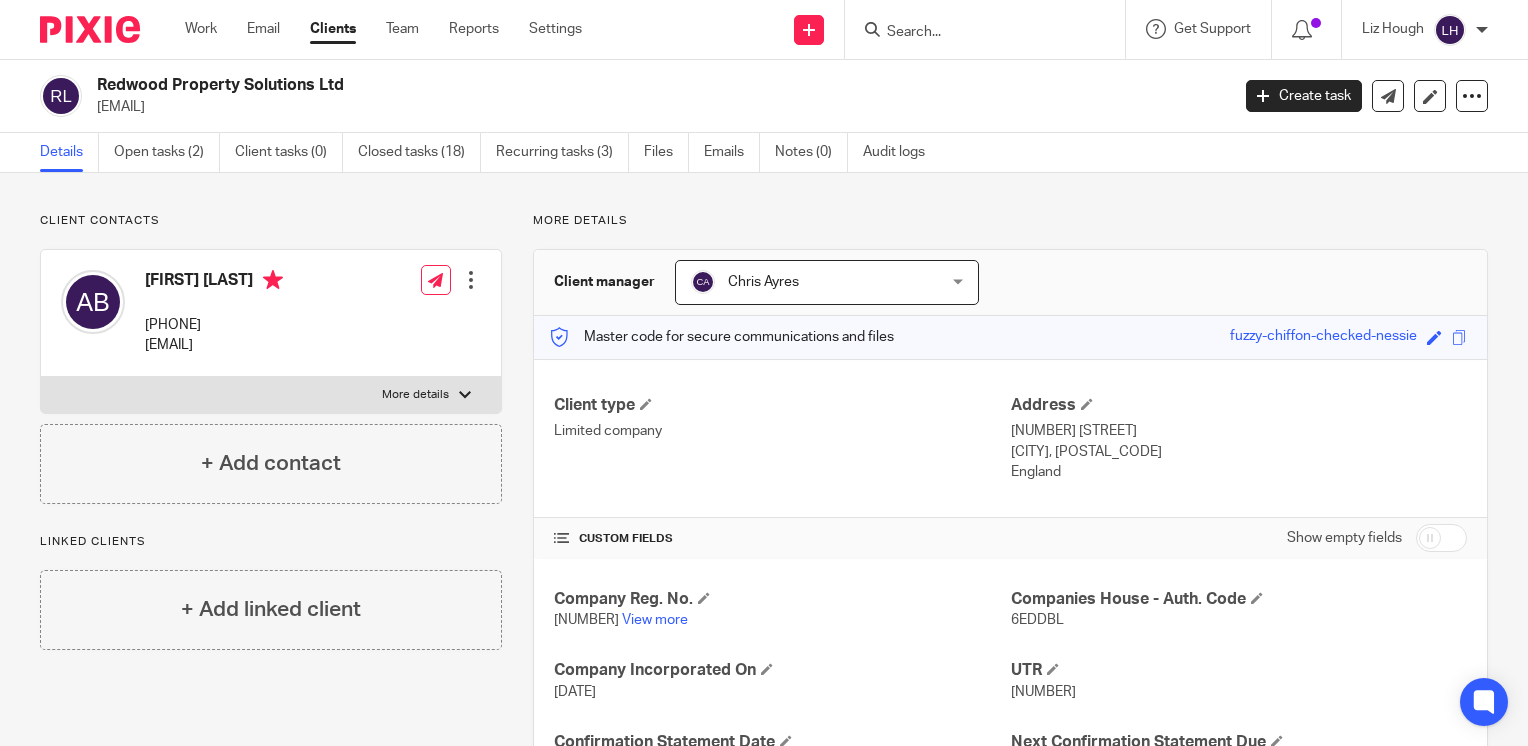 scroll, scrollTop: 0, scrollLeft: 0, axis: both 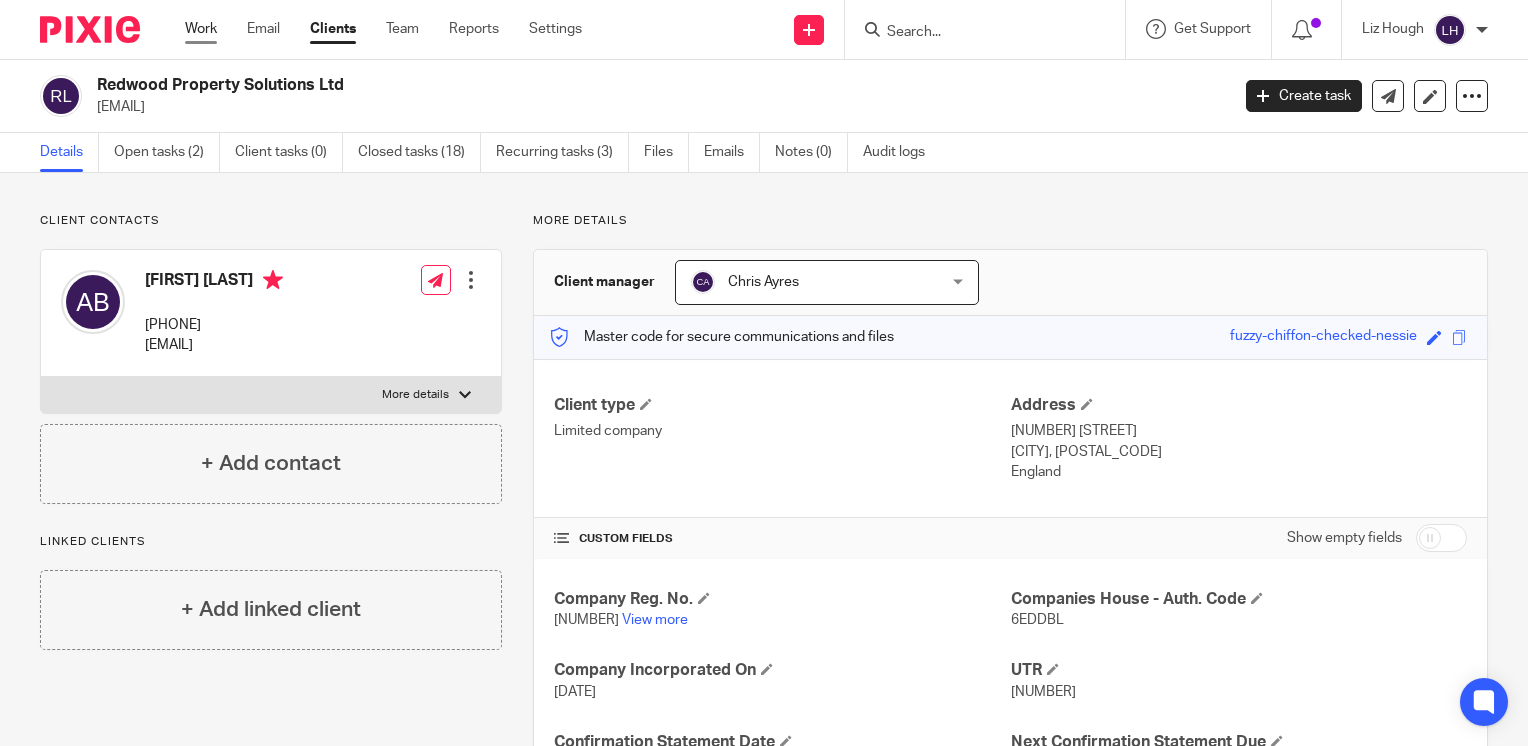 click on "Work" at bounding box center [201, 29] 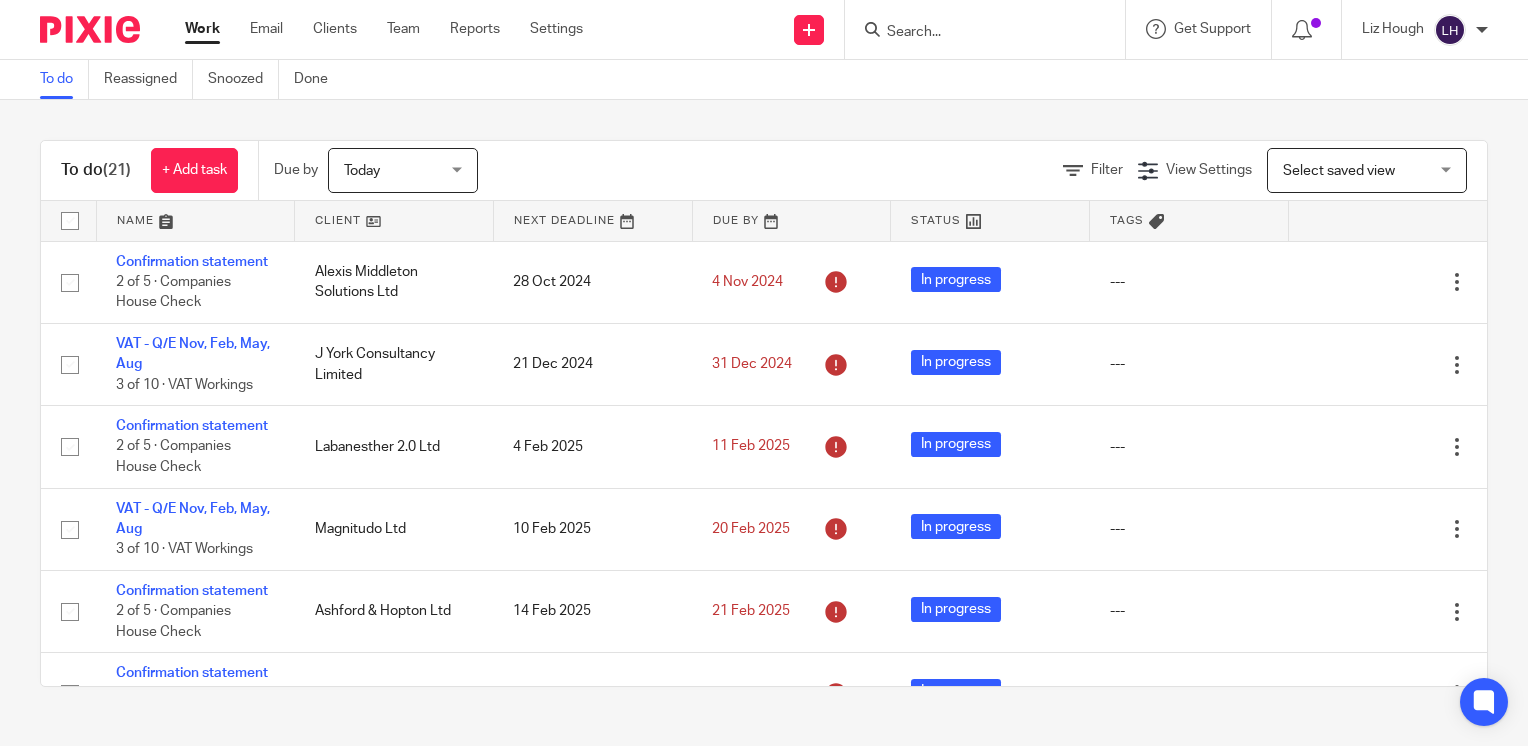 scroll, scrollTop: 0, scrollLeft: 0, axis: both 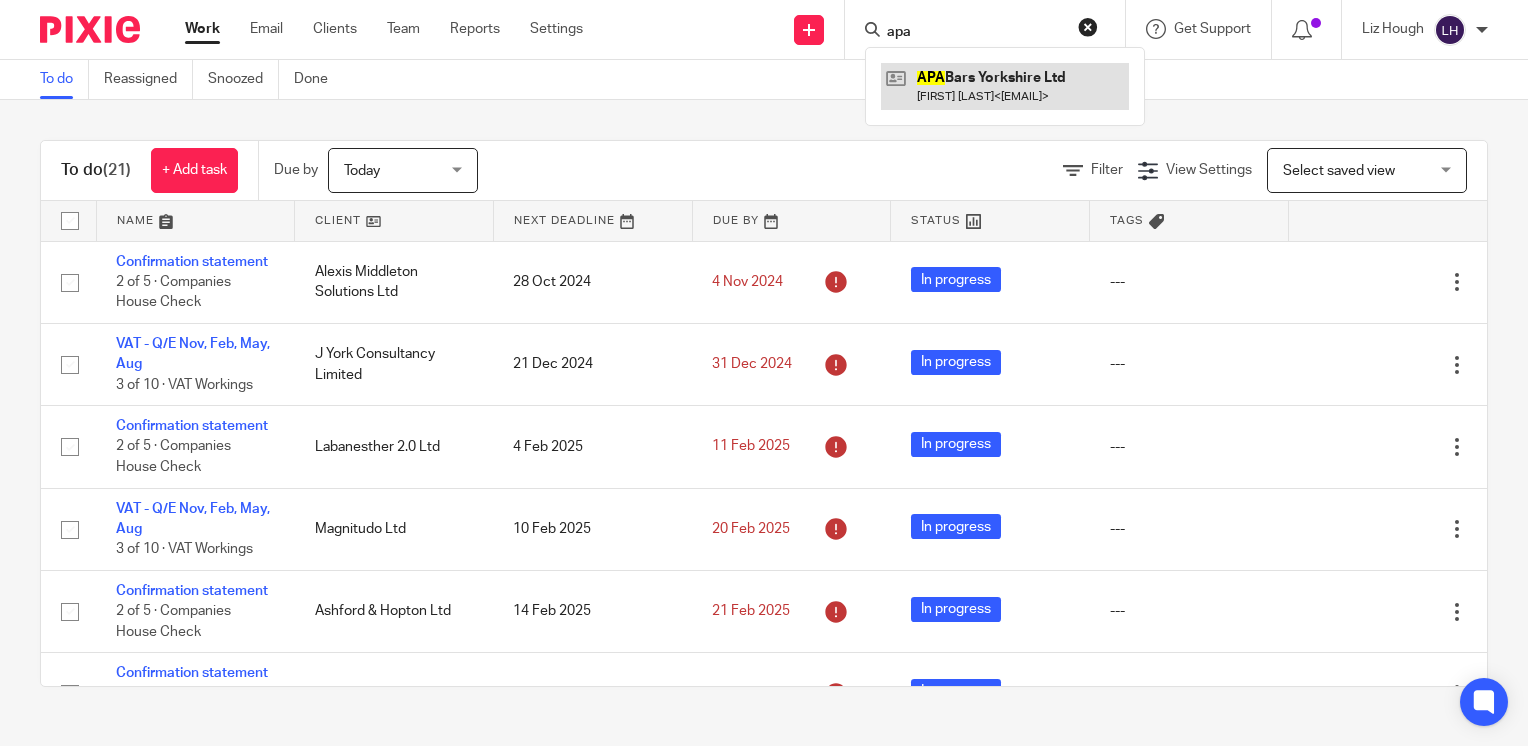 type on "apa" 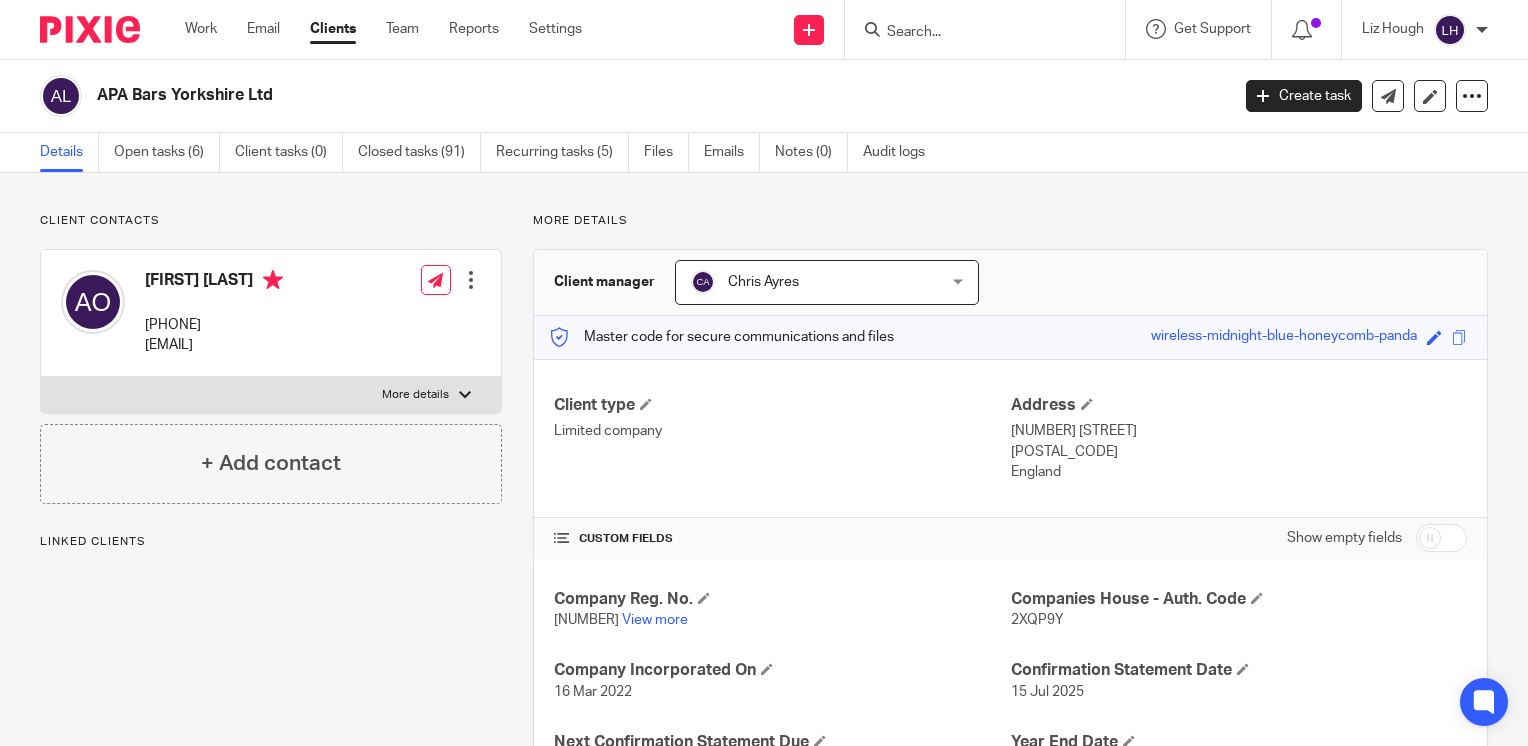scroll, scrollTop: 0, scrollLeft: 0, axis: both 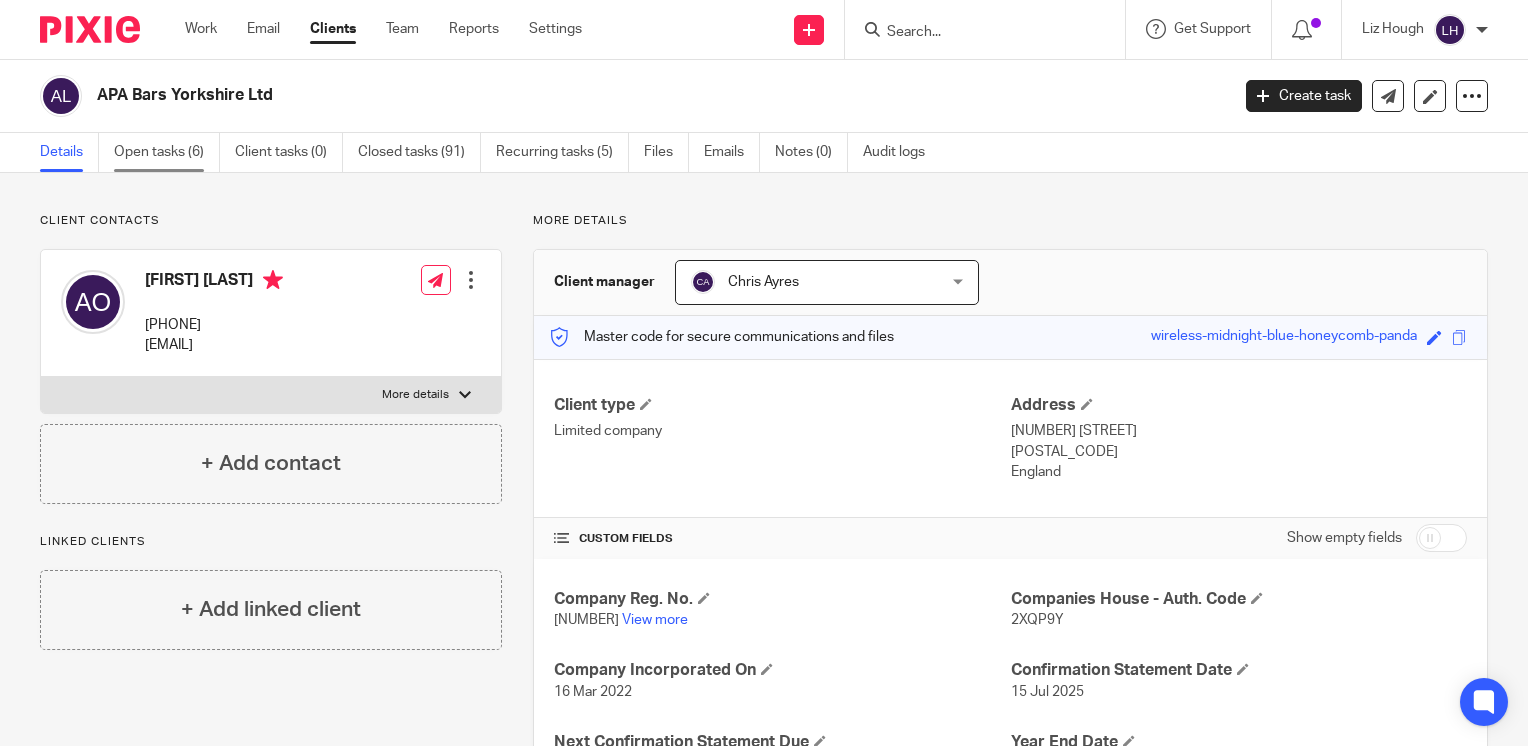 click on "Open tasks (6)" at bounding box center [167, 152] 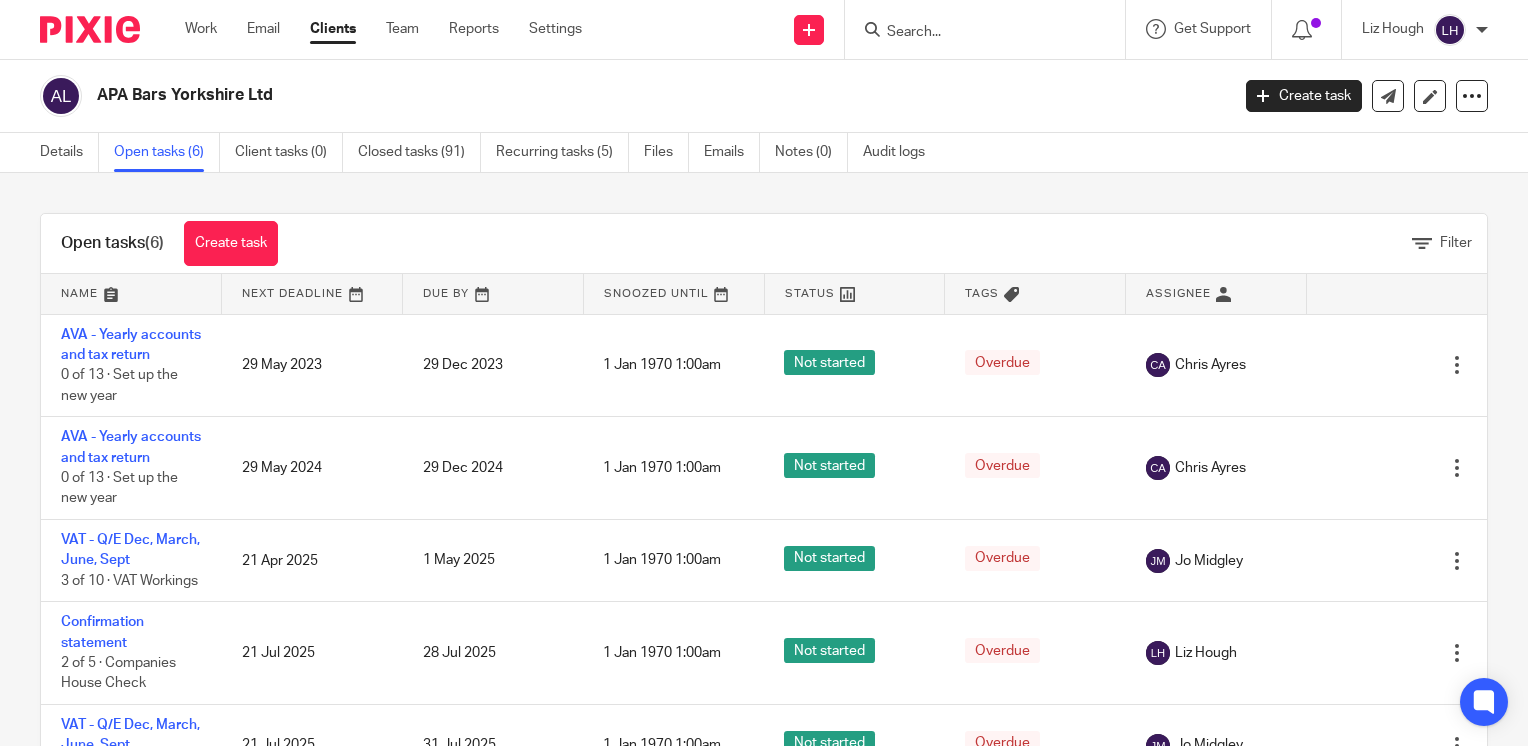 scroll, scrollTop: 0, scrollLeft: 0, axis: both 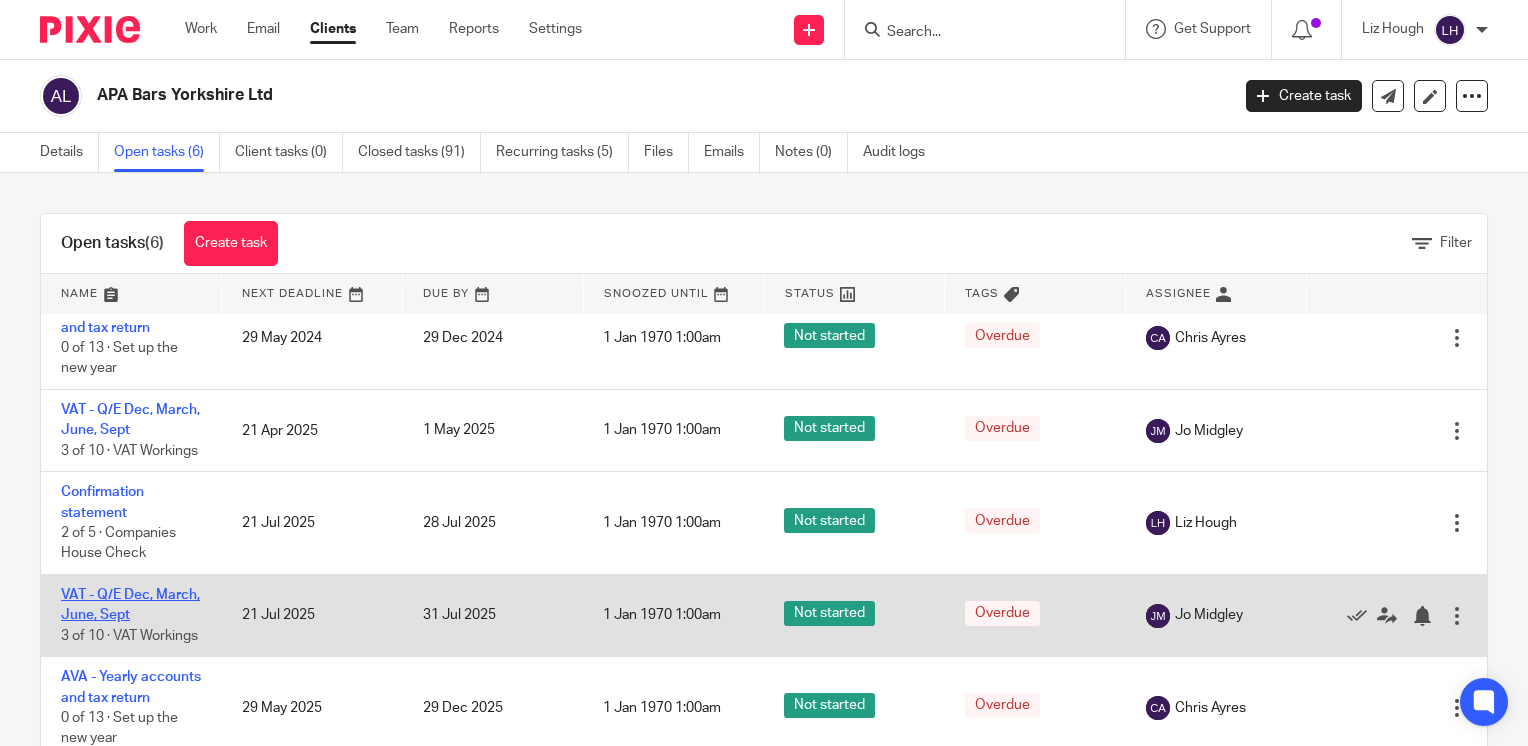 click on "VAT - Q/E Dec, March, June, Sept" at bounding box center [130, 605] 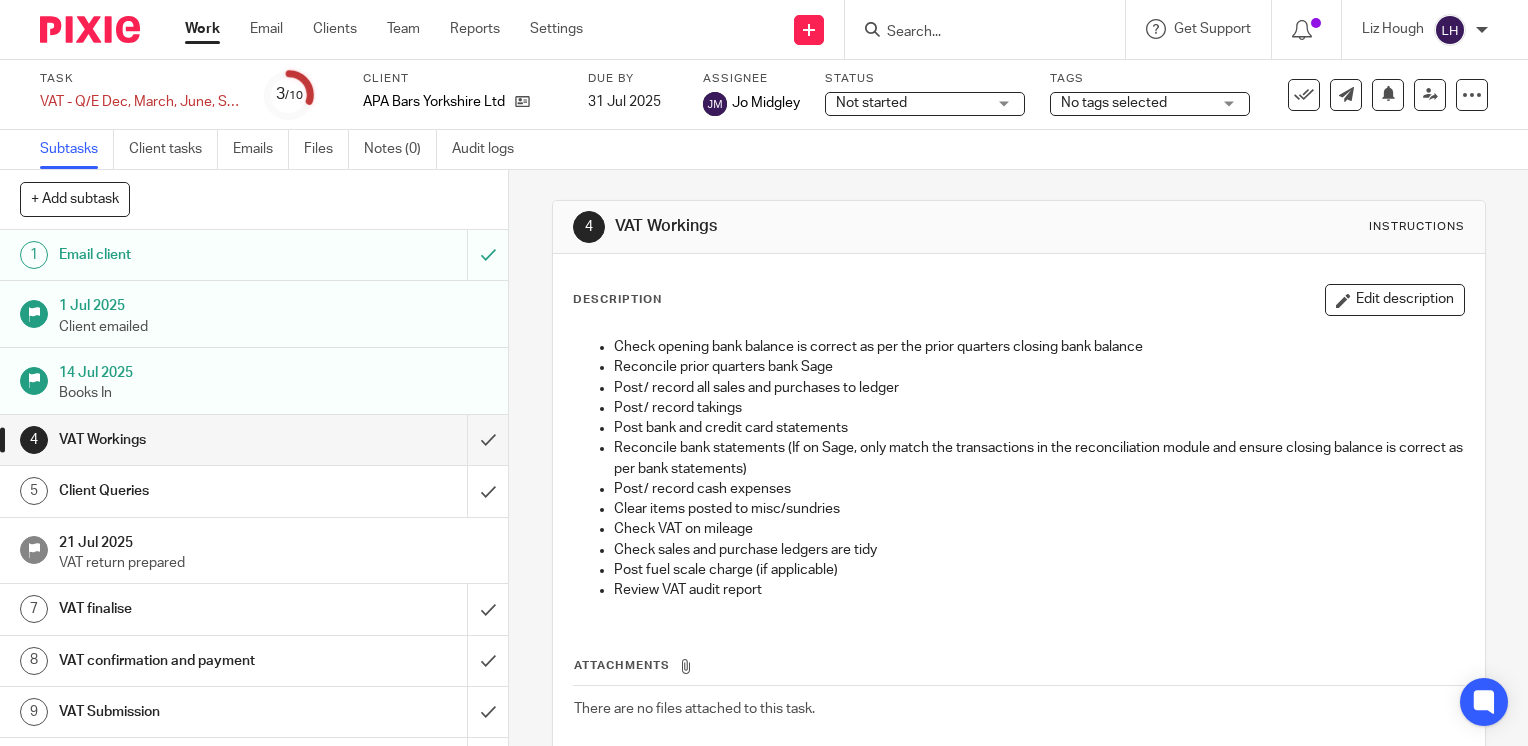 scroll, scrollTop: 0, scrollLeft: 0, axis: both 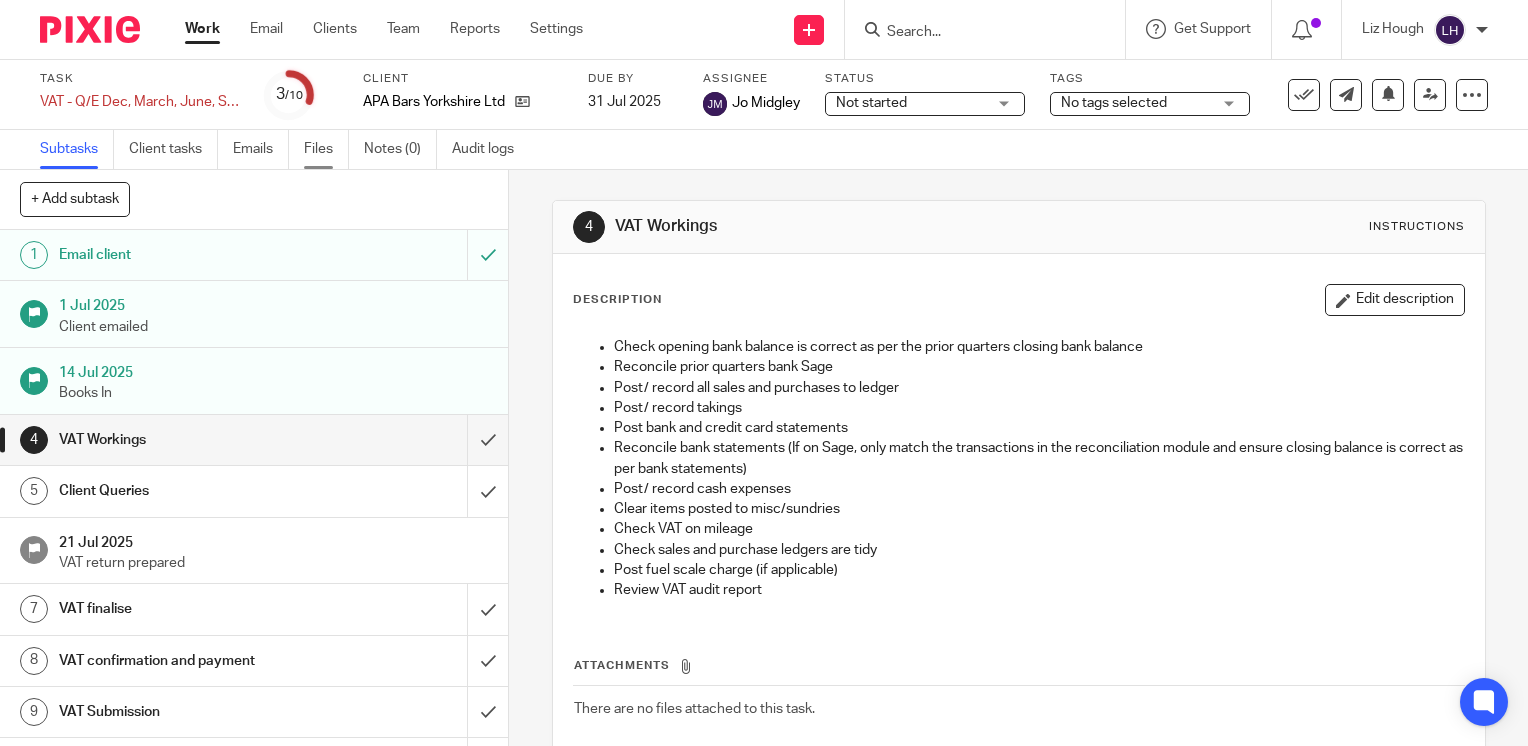 click on "Files" at bounding box center (326, 149) 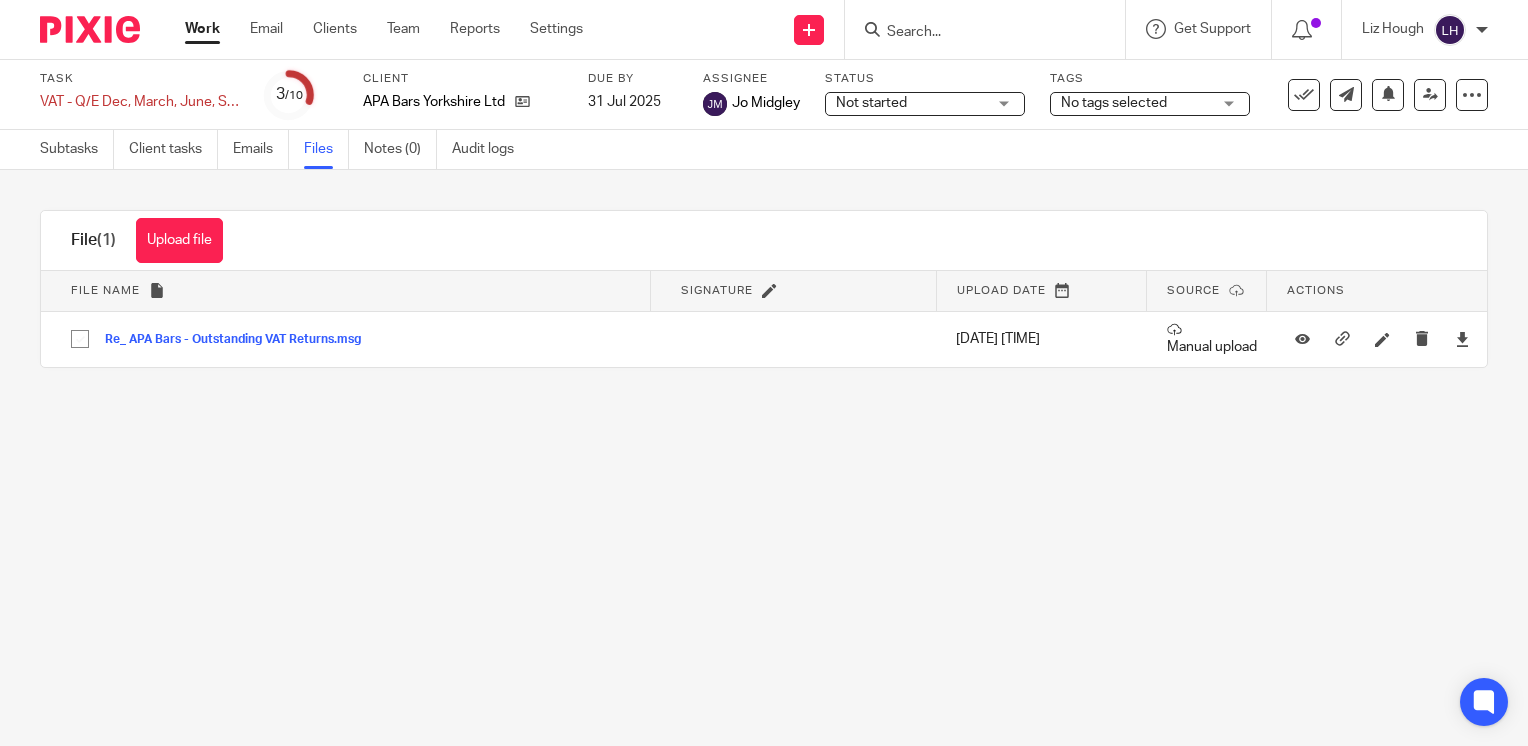scroll, scrollTop: 0, scrollLeft: 0, axis: both 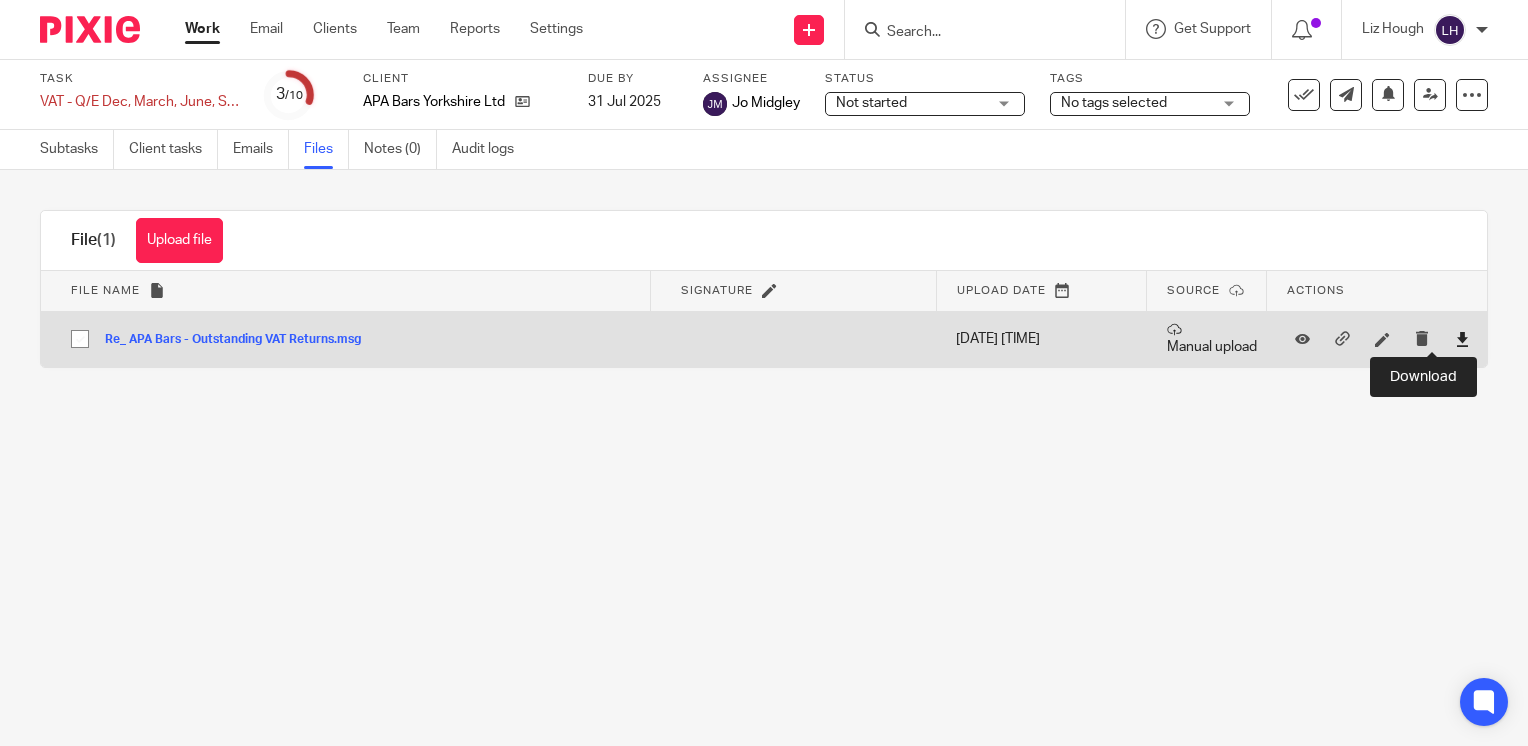 click at bounding box center (1462, 339) 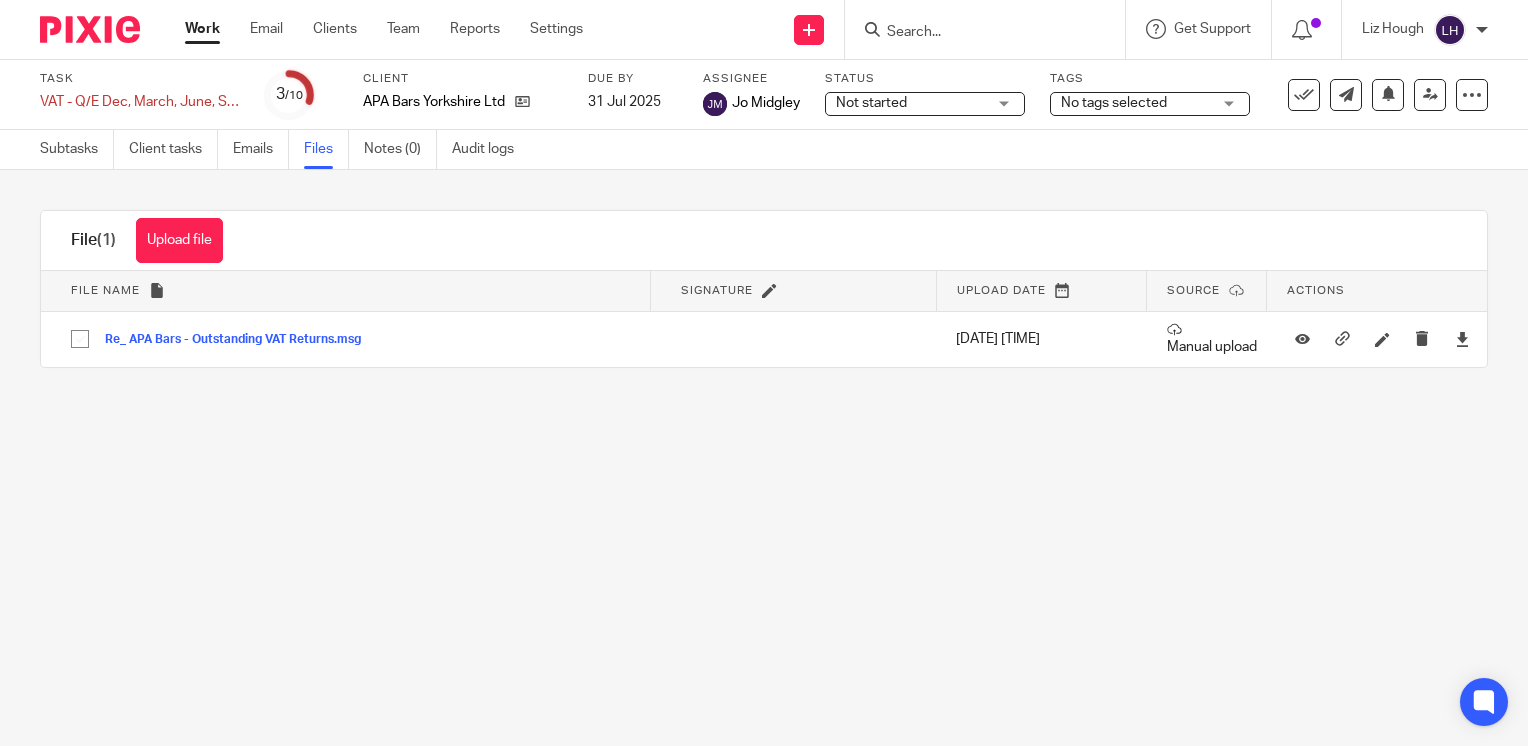 click on "Work" at bounding box center (202, 29) 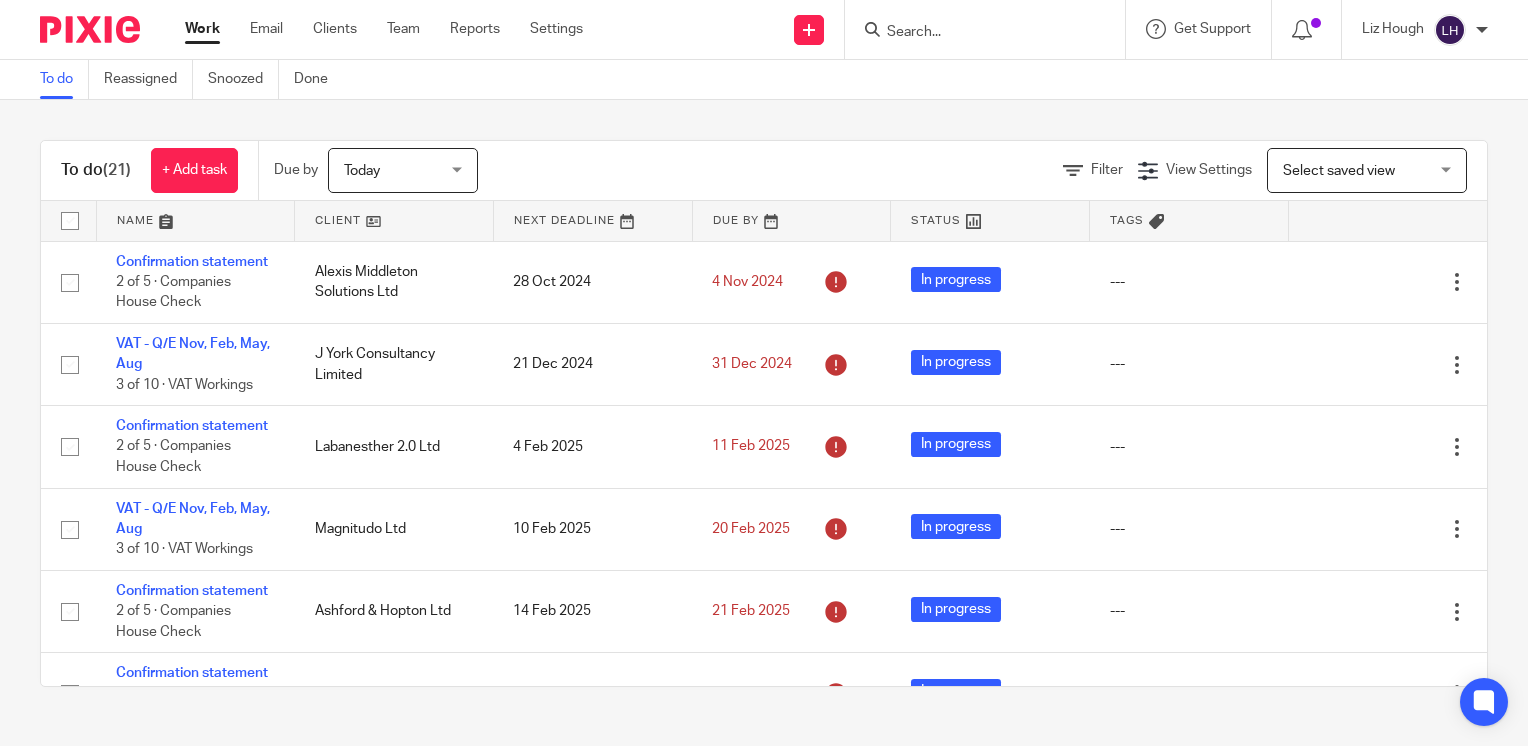 scroll, scrollTop: 0, scrollLeft: 0, axis: both 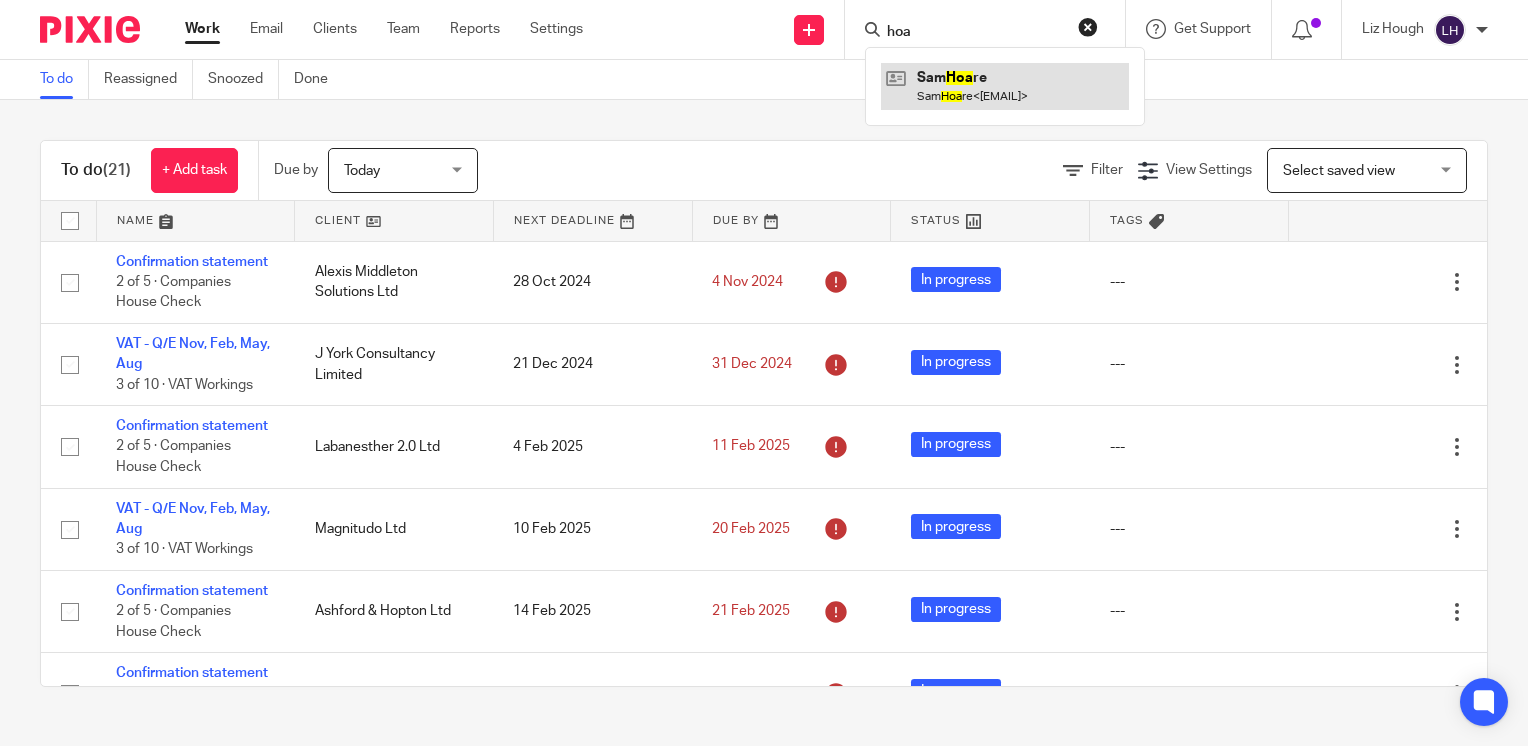 type on "hoa" 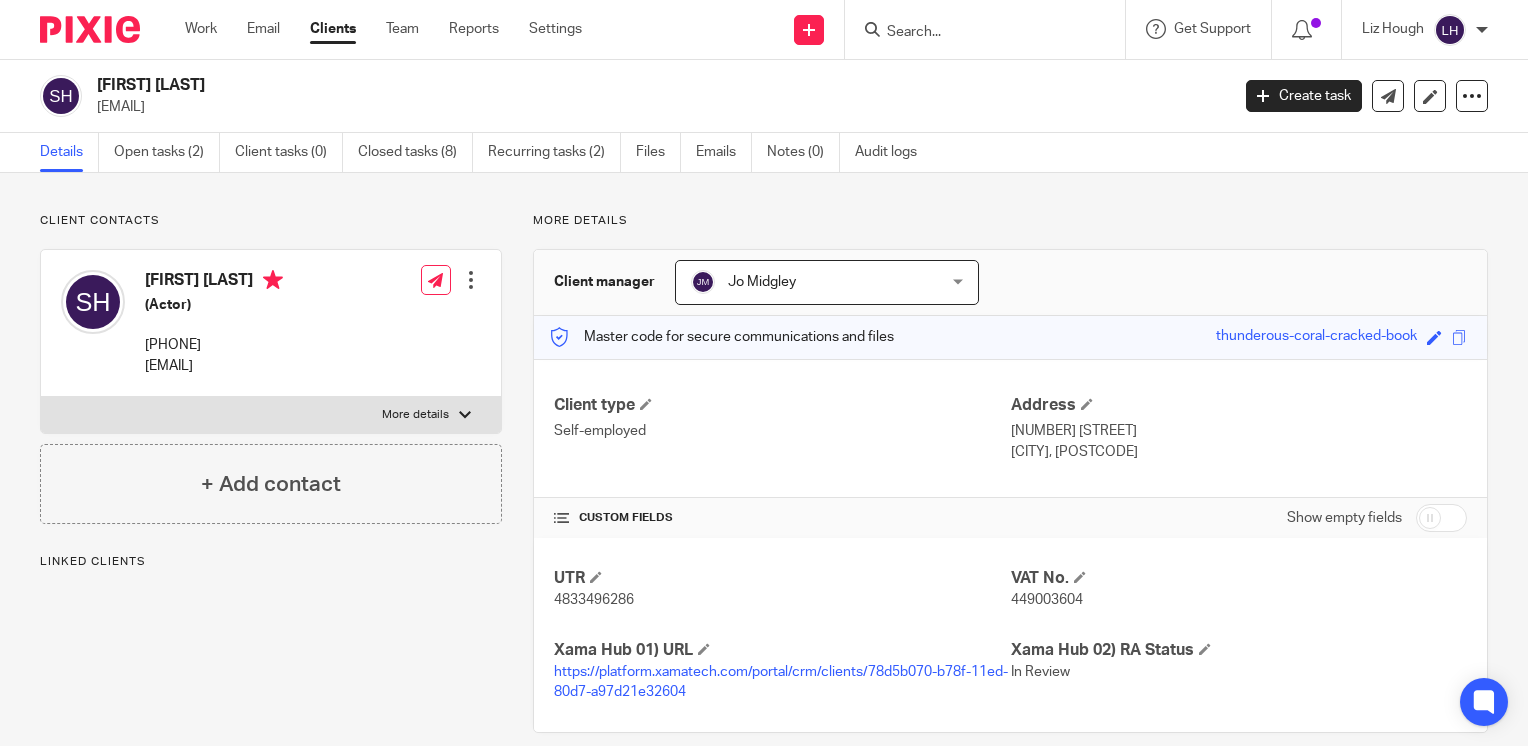 scroll, scrollTop: 0, scrollLeft: 0, axis: both 